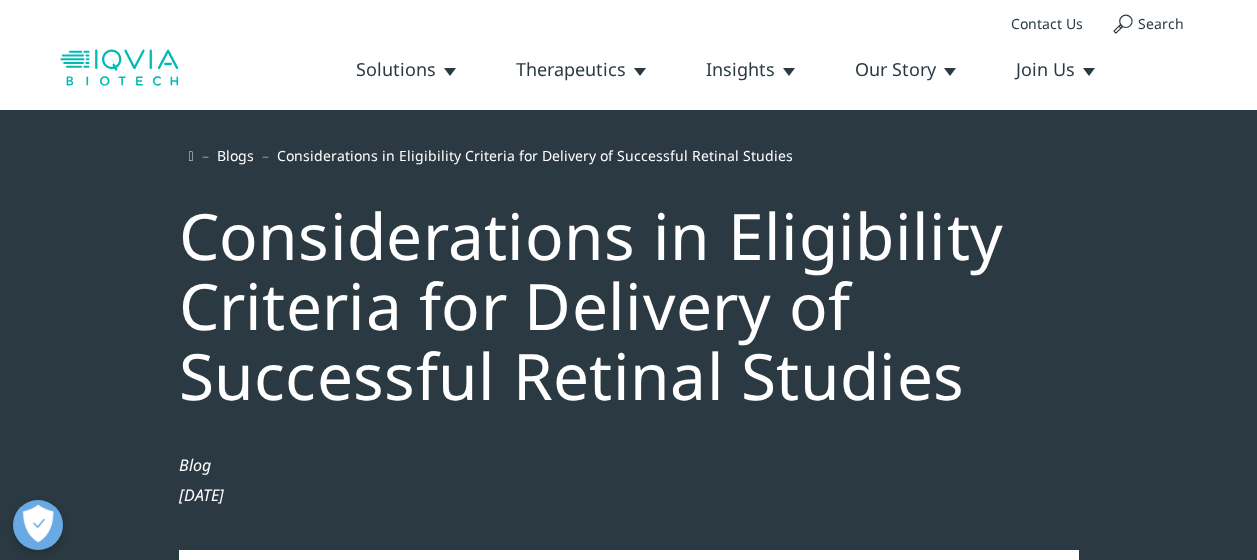 scroll, scrollTop: 400, scrollLeft: 0, axis: vertical 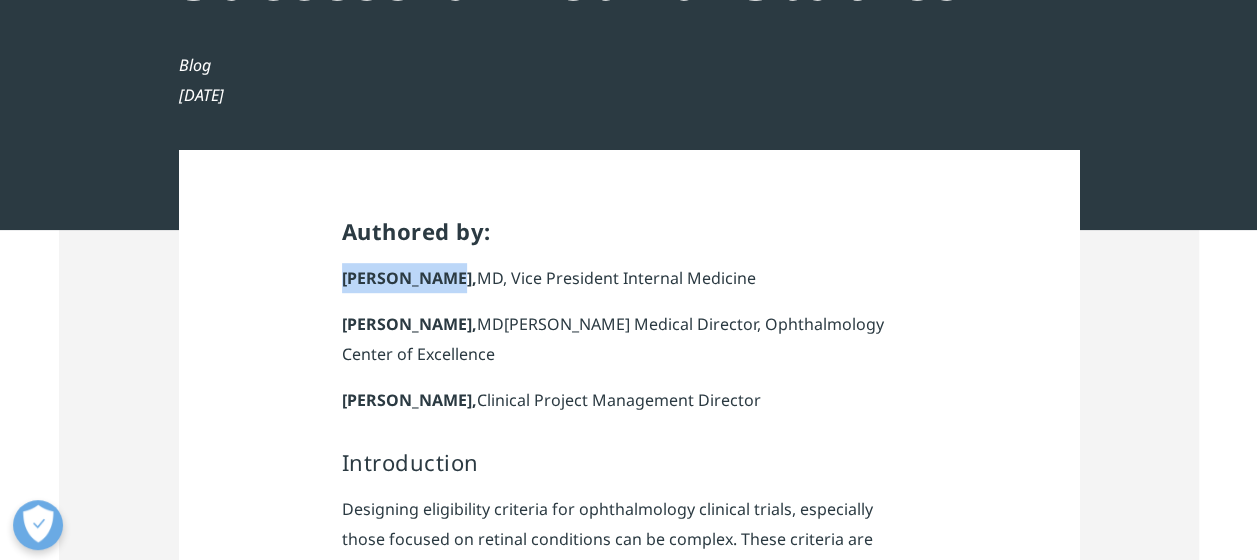 click on "[PERSON_NAME]," at bounding box center (409, 278) 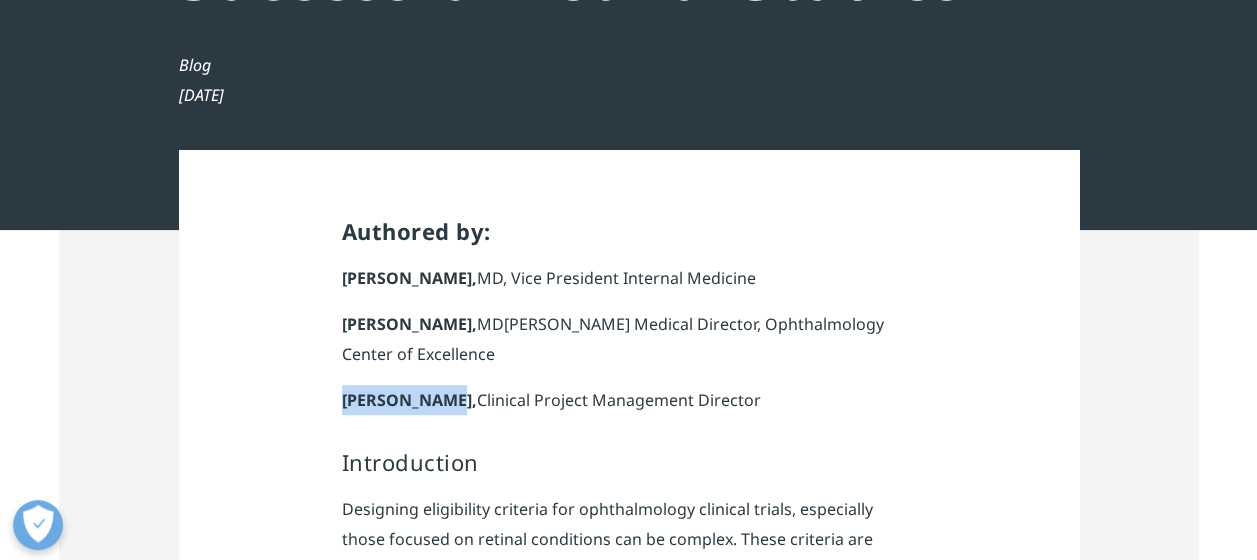 drag, startPoint x: 336, startPoint y: 395, endPoint x: 444, endPoint y: 404, distance: 108.37435 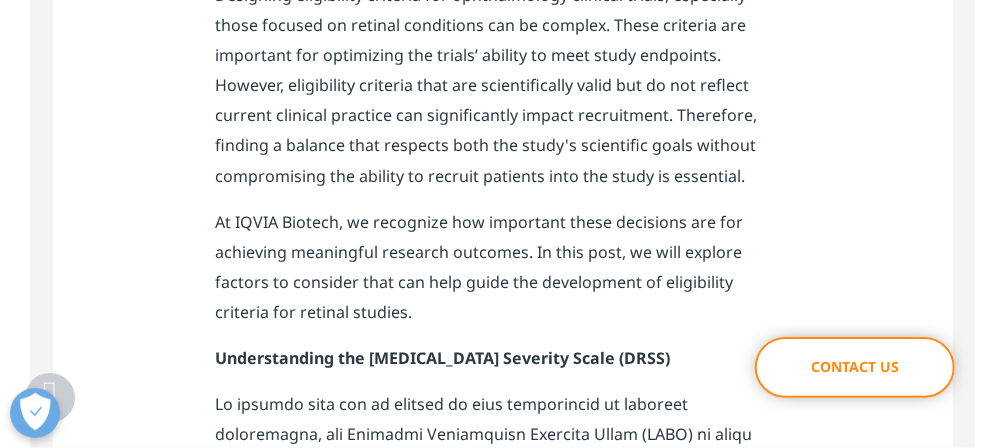 scroll, scrollTop: 800, scrollLeft: 0, axis: vertical 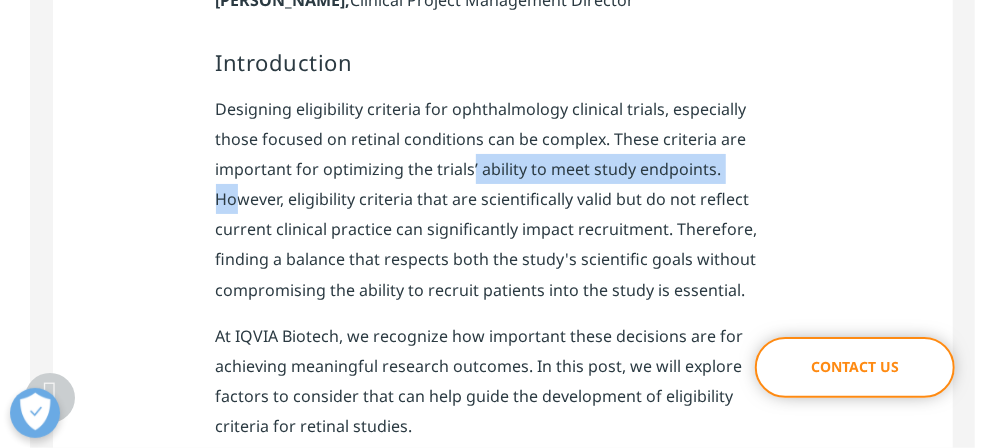 drag, startPoint x: 417, startPoint y: 178, endPoint x: 662, endPoint y: 166, distance: 245.2937 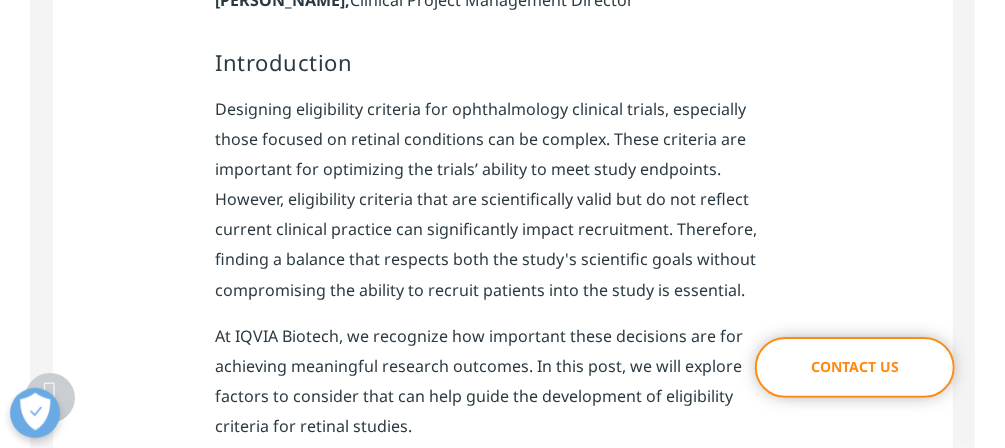 drag, startPoint x: 662, startPoint y: 166, endPoint x: 716, endPoint y: 167, distance: 54.00926 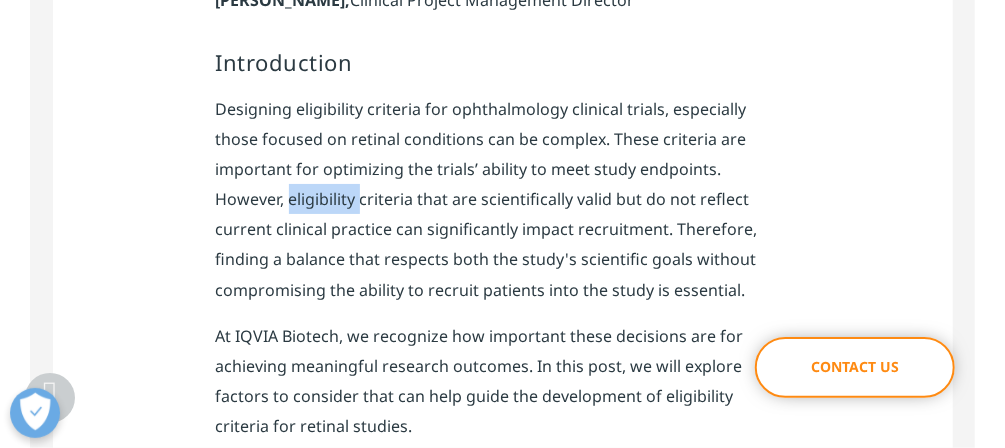 click on "Designing eligibility criteria for ophthalmology clinical trials, especially those focused on retinal conditions can be complex. These criteria are important for optimizing the trials’ ability to meet study endpoints. However, eligibility criteria that are scientifically valid but do not reflect current clinical practice can significantly impact recruitment. Therefore, finding a balance that respects both the study's scientific goals without compromising the ability to recruit patients into the study is essential." at bounding box center [503, 207] 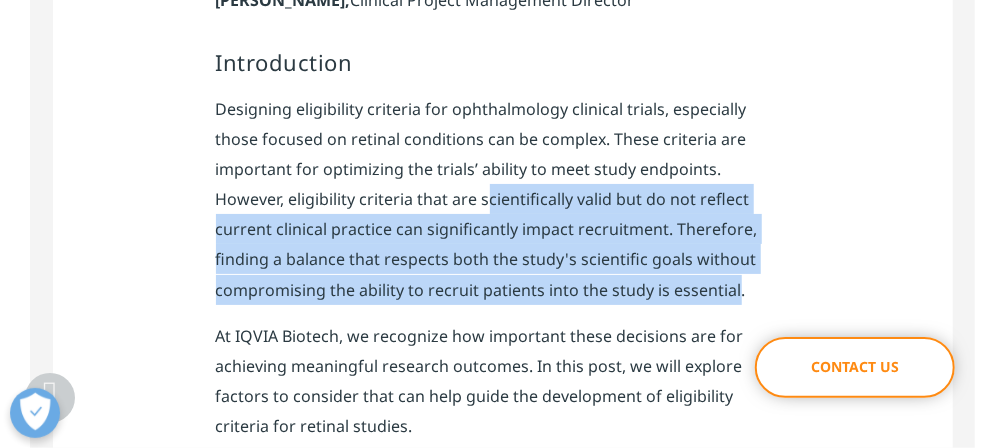 drag, startPoint x: 384, startPoint y: 205, endPoint x: 542, endPoint y: 284, distance: 176.64937 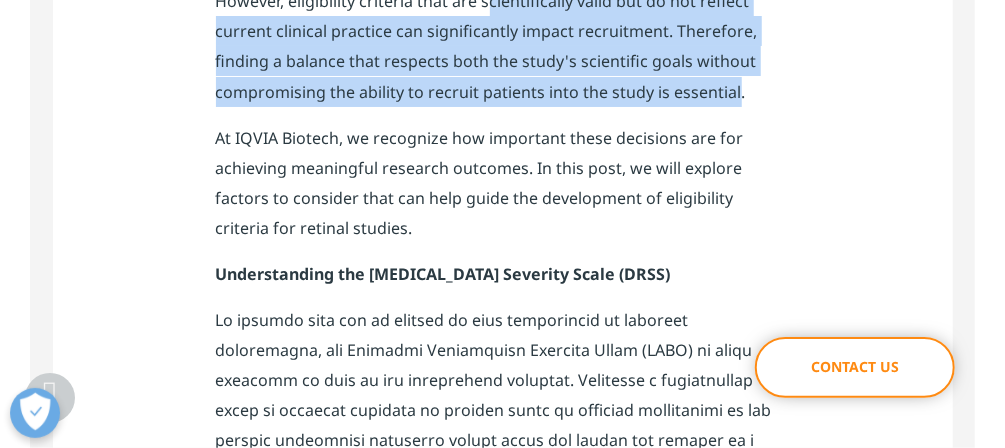 scroll, scrollTop: 1040, scrollLeft: 0, axis: vertical 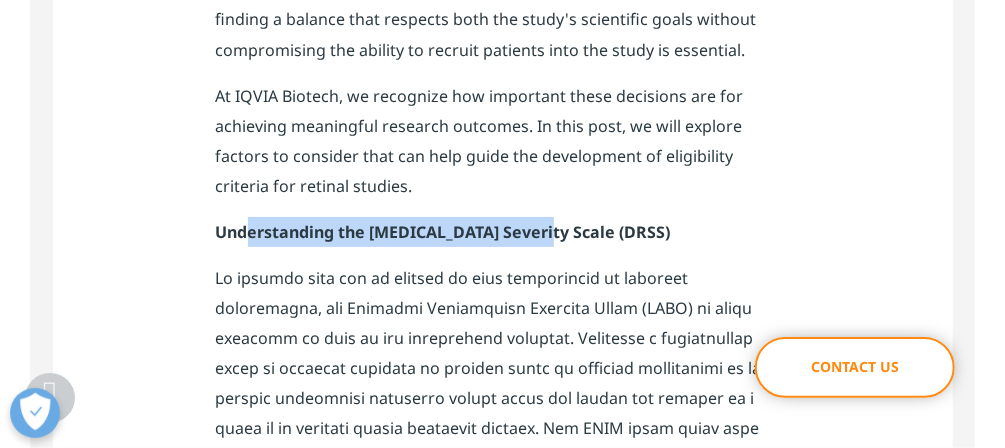 drag, startPoint x: 259, startPoint y: 234, endPoint x: 544, endPoint y: 234, distance: 285 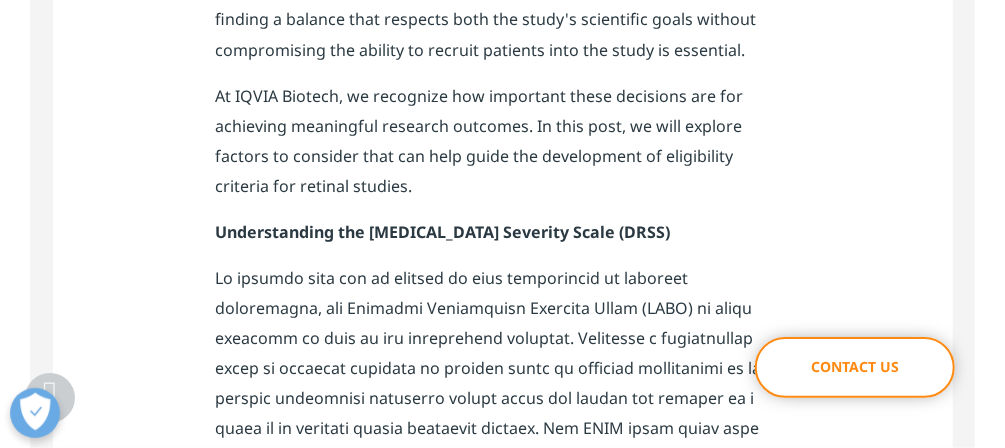 drag, startPoint x: 381, startPoint y: 237, endPoint x: 682, endPoint y: 234, distance: 301.01495 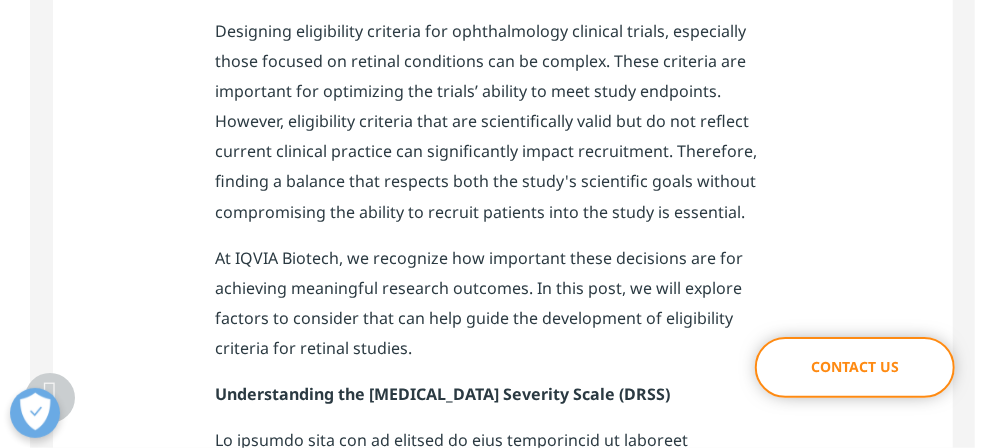 scroll, scrollTop: 880, scrollLeft: 0, axis: vertical 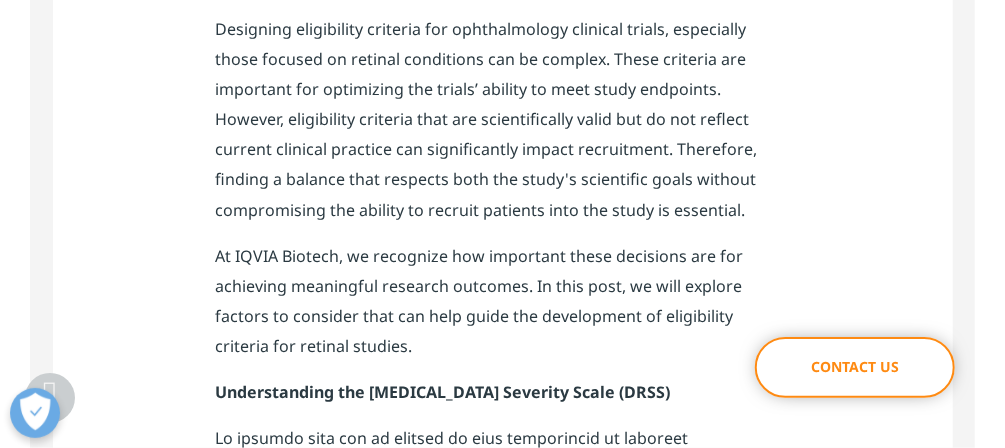 click on "Designing eligibility criteria for ophthalmology clinical trials, especially those focused on retinal conditions can be complex. These criteria are important for optimizing the trials’ ability to meet study endpoints. However, eligibility criteria that are scientifically valid but do not reflect current clinical practice can significantly impact recruitment. Therefore, finding a balance that respects both the study's scientific goals without compromising the ability to recruit patients into the study is essential." at bounding box center [503, 127] 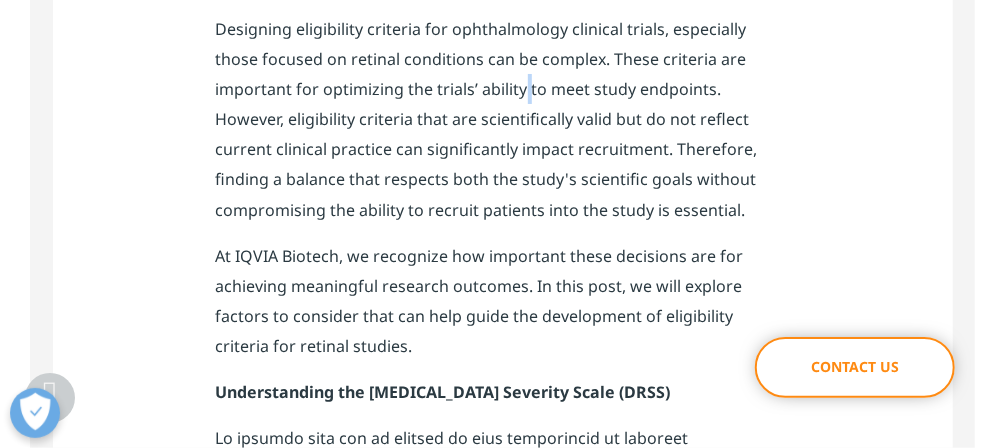click on "Designing eligibility criteria for ophthalmology clinical trials, especially those focused on retinal conditions can be complex. These criteria are important for optimizing the trials’ ability to meet study endpoints. However, eligibility criteria that are scientifically valid but do not reflect current clinical practice can significantly impact recruitment. Therefore, finding a balance that respects both the study's scientific goals without compromising the ability to recruit patients into the study is essential." at bounding box center [503, 127] 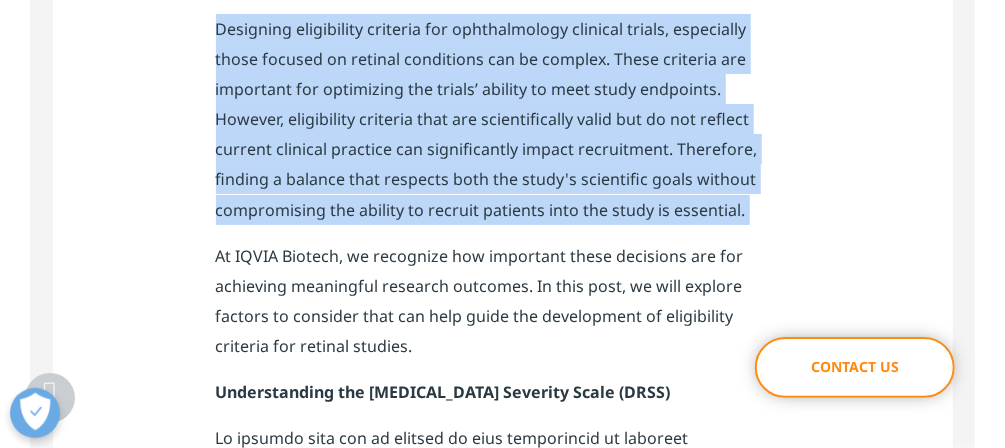 click on "Designing eligibility criteria for ophthalmology clinical trials, especially those focused on retinal conditions can be complex. These criteria are important for optimizing the trials’ ability to meet study endpoints. However, eligibility criteria that are scientifically valid but do not reflect current clinical practice can significantly impact recruitment. Therefore, finding a balance that respects both the study's scientific goals without compromising the ability to recruit patients into the study is essential." at bounding box center (503, 127) 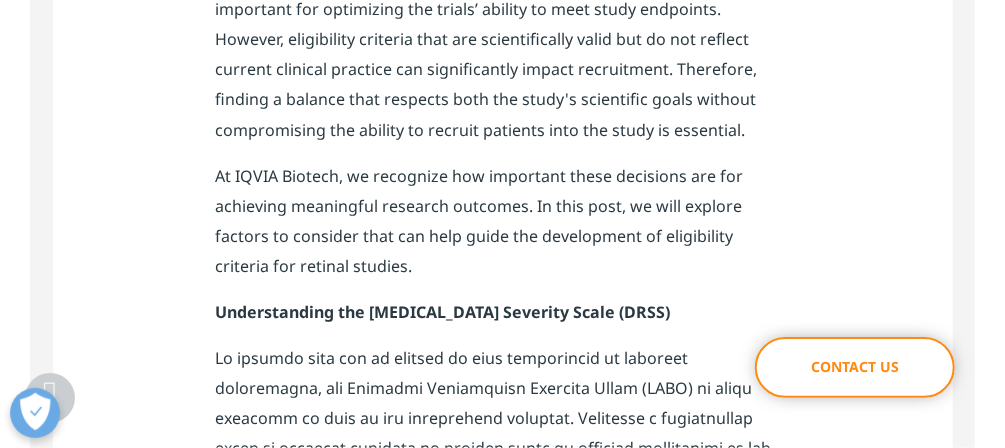 click on "At IQVIA Biotech, we recognize how important these decisions are for achieving meaningful research outcomes. In this post, we will explore factors to consider that can help guide the development of eligibility criteria for retinal studies." at bounding box center (503, 229) 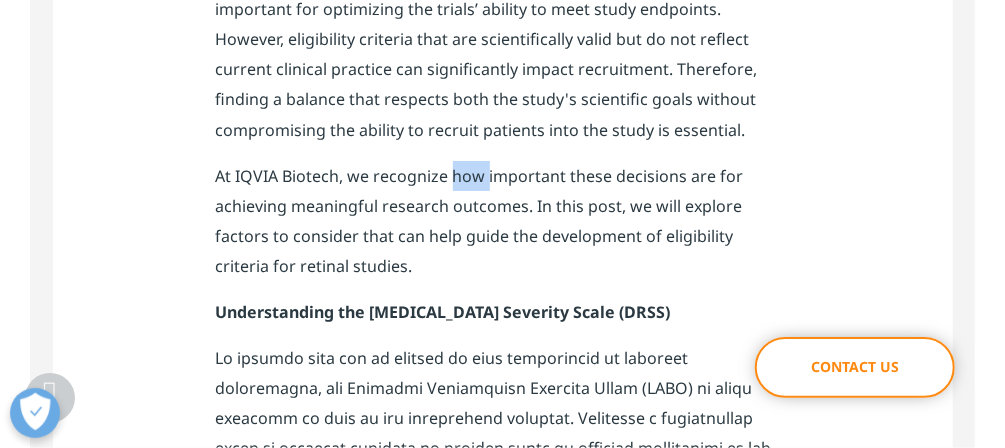 click on "At IQVIA Biotech, we recognize how important these decisions are for achieving meaningful research outcomes. In this post, we will explore factors to consider that can help guide the development of eligibility criteria for retinal studies." at bounding box center (503, 229) 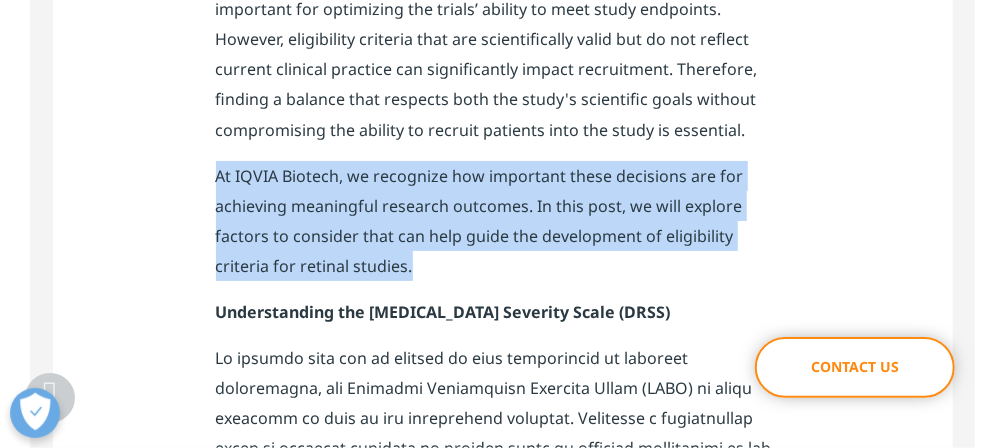 click on "At IQVIA Biotech, we recognize how important these decisions are for achieving meaningful research outcomes. In this post, we will explore factors to consider that can help guide the development of eligibility criteria for retinal studies." at bounding box center (503, 229) 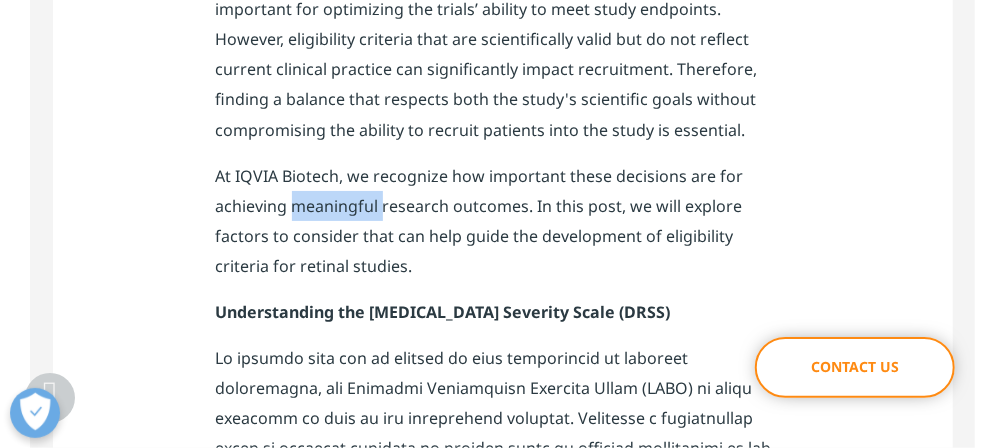 click on "At IQVIA Biotech, we recognize how important these decisions are for achieving meaningful research outcomes. In this post, we will explore factors to consider that can help guide the development of eligibility criteria for retinal studies." at bounding box center (503, 229) 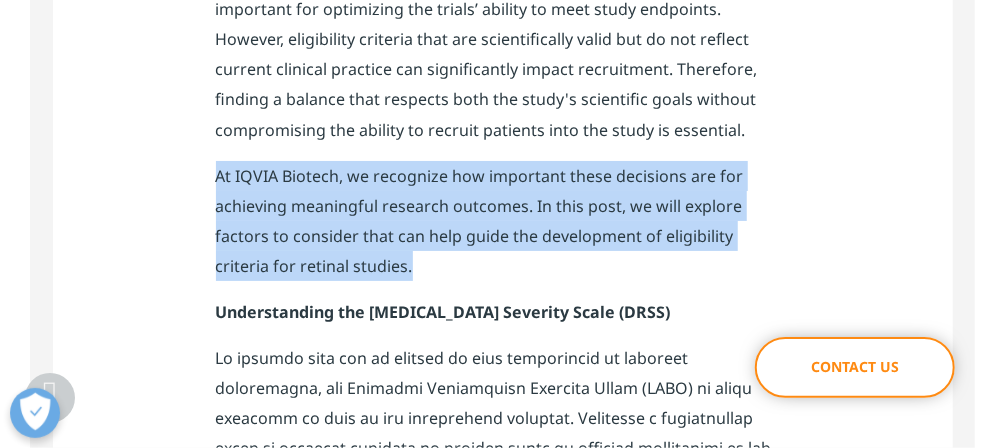 click on "At IQVIA Biotech, we recognize how important these decisions are for achieving meaningful research outcomes. In this post, we will explore factors to consider that can help guide the development of eligibility criteria for retinal studies." at bounding box center (503, 229) 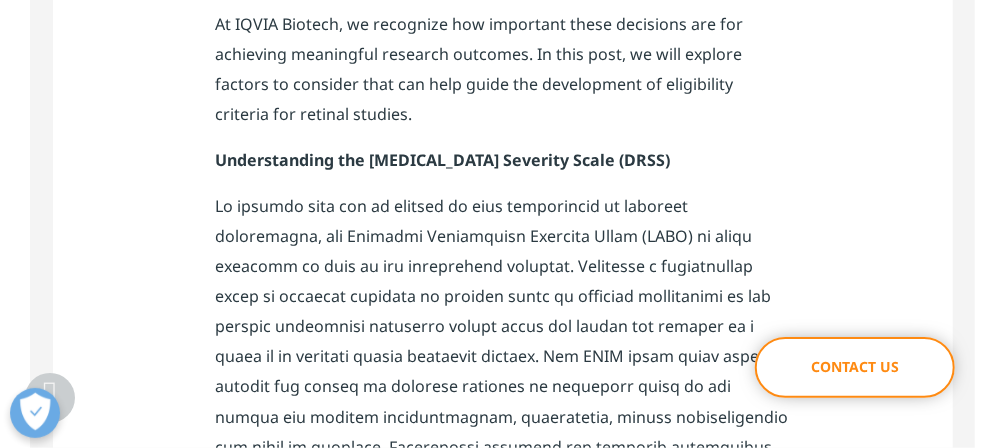 scroll, scrollTop: 1040, scrollLeft: 0, axis: vertical 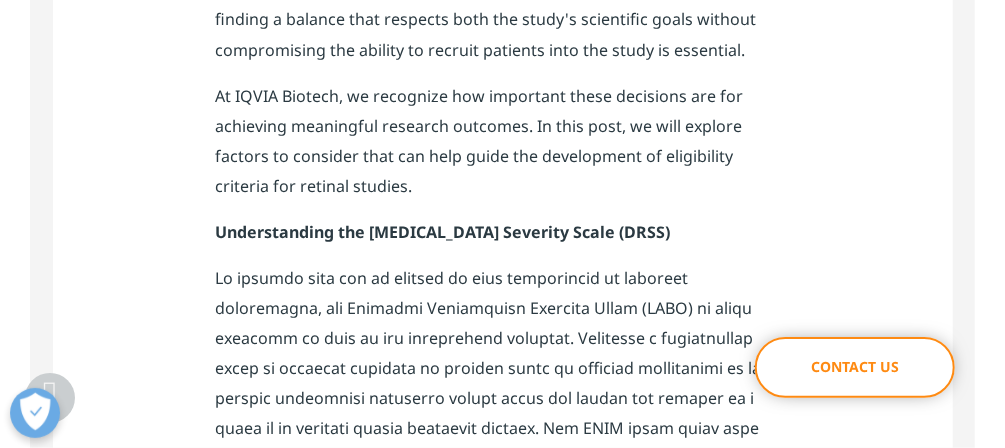 click on "At IQVIA Biotech, we recognize how important these decisions are for achieving meaningful research outcomes. In this post, we will explore factors to consider that can help guide the development of eligibility criteria for retinal studies." at bounding box center [503, 149] 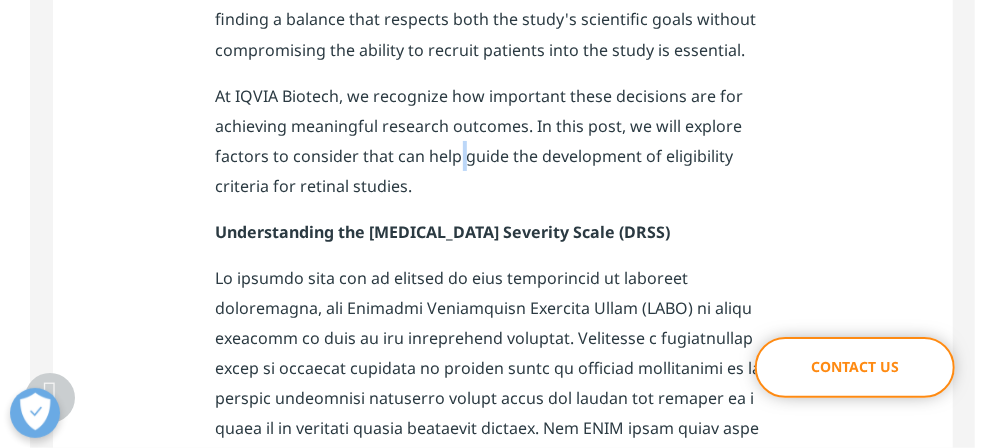 click on "At IQVIA Biotech, we recognize how important these decisions are for achieving meaningful research outcomes. In this post, we will explore factors to consider that can help guide the development of eligibility criteria for retinal studies." at bounding box center [503, 149] 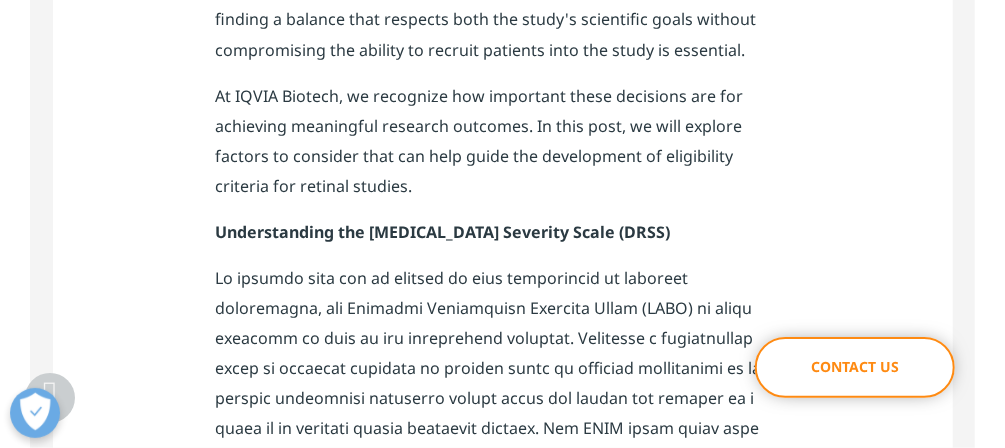click on "At IQVIA Biotech, we recognize how important these decisions are for achieving meaningful research outcomes. In this post, we will explore factors to consider that can help guide the development of eligibility criteria for retinal studies." at bounding box center (503, 149) 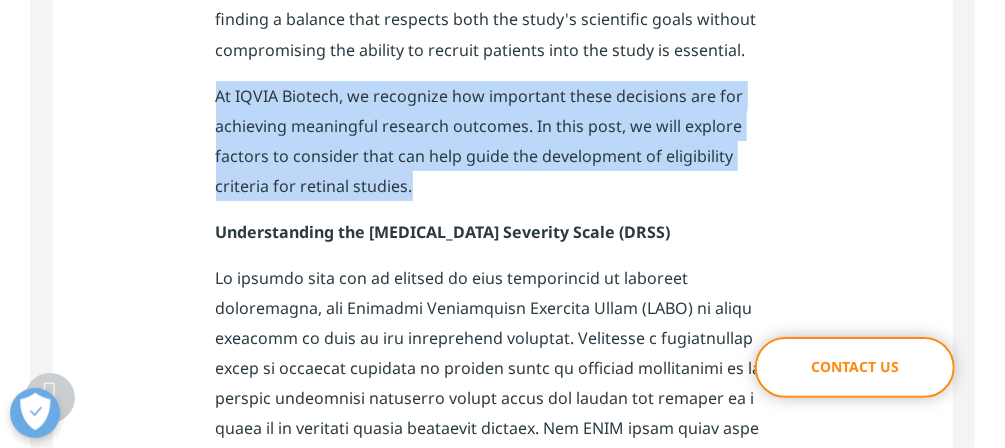 click on "At IQVIA Biotech, we recognize how important these decisions are for achieving meaningful research outcomes. In this post, we will explore factors to consider that can help guide the development of eligibility criteria for retinal studies." at bounding box center [503, 149] 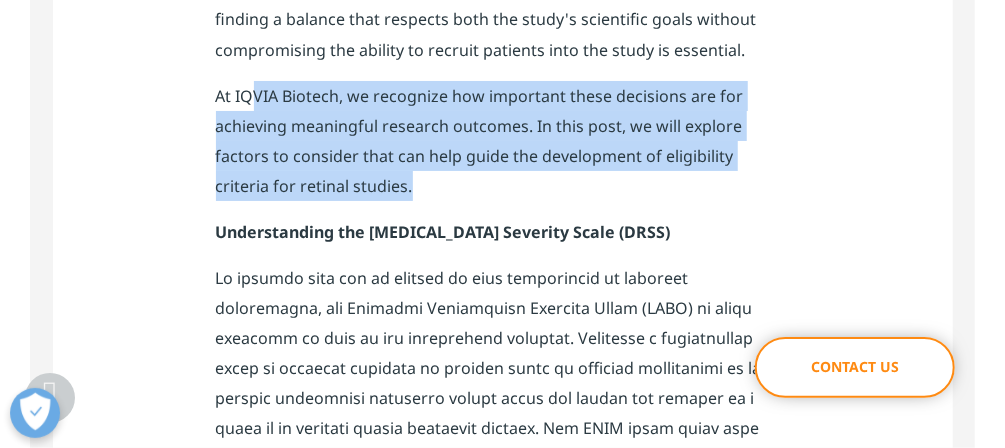 drag, startPoint x: 386, startPoint y: 189, endPoint x: 254, endPoint y: 91, distance: 164.40195 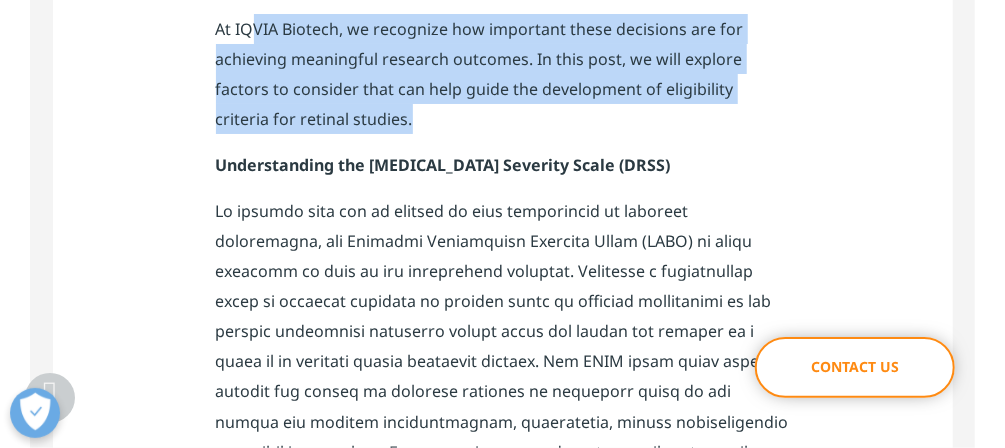 scroll, scrollTop: 1200, scrollLeft: 0, axis: vertical 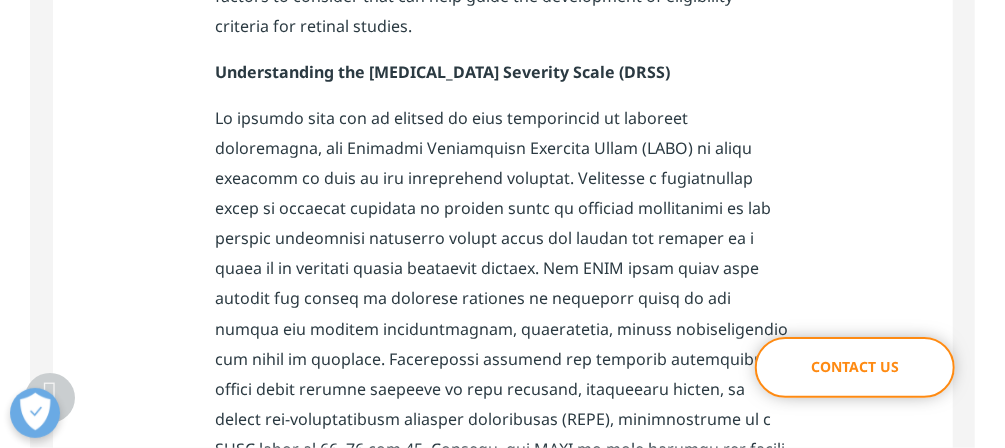 click on "Understanding the [MEDICAL_DATA] Severity Scale (DRSS)" at bounding box center [443, 72] 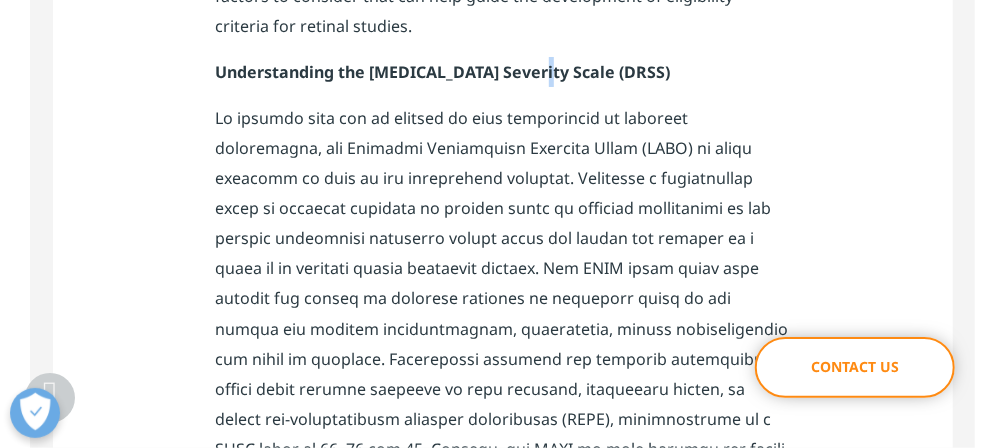 click on "Understanding the [MEDICAL_DATA] Severity Scale (DRSS)" at bounding box center (443, 72) 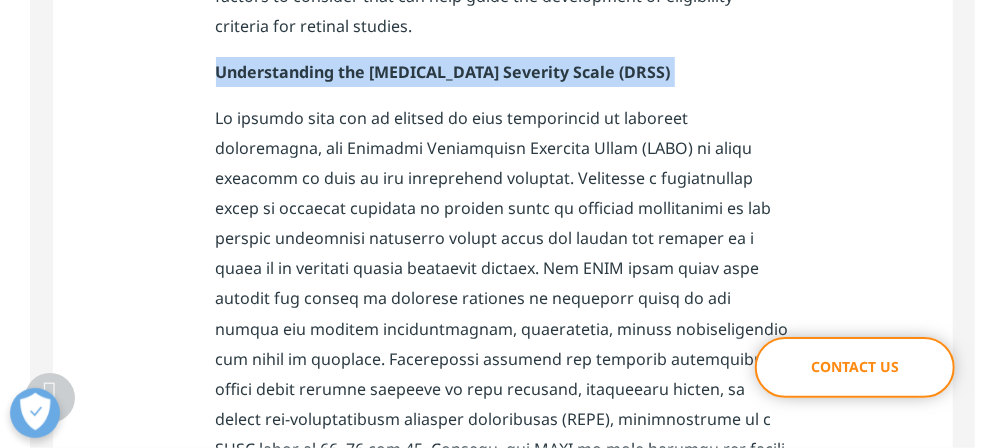 click on "Understanding the [MEDICAL_DATA] Severity Scale (DRSS)" at bounding box center [443, 72] 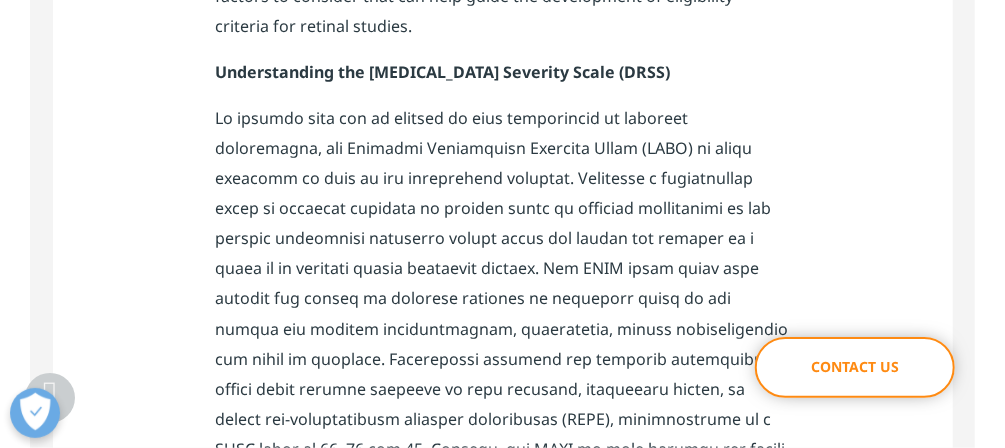 click at bounding box center (503, 562) 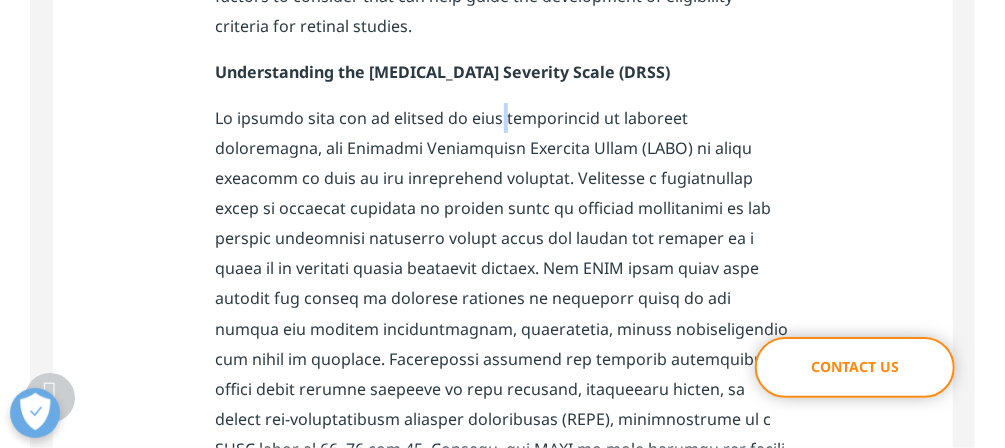 click at bounding box center (503, 562) 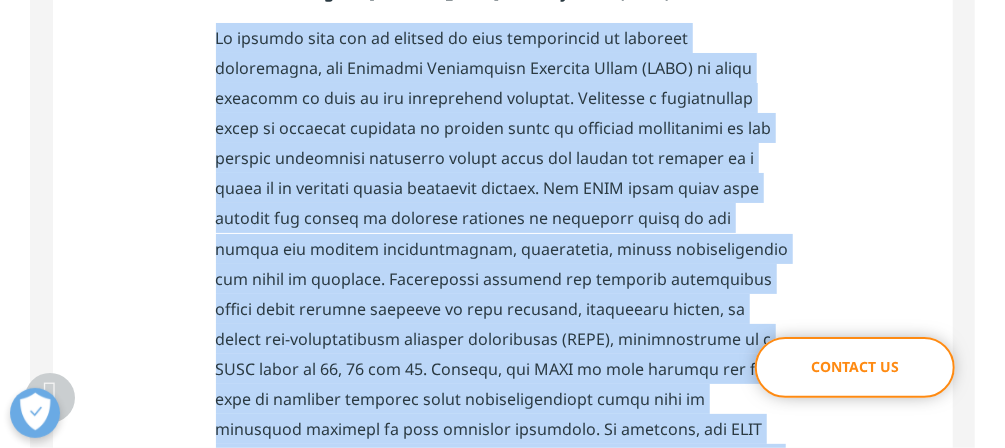 scroll, scrollTop: 1360, scrollLeft: 0, axis: vertical 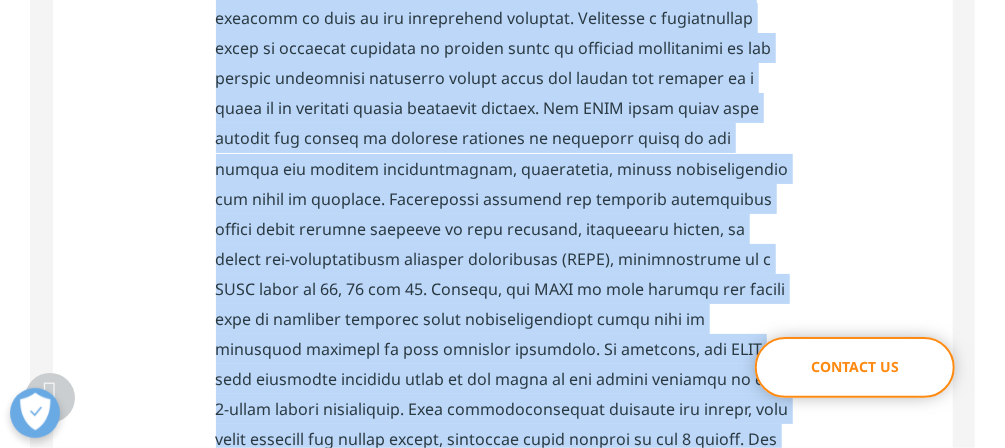 click at bounding box center [503, 402] 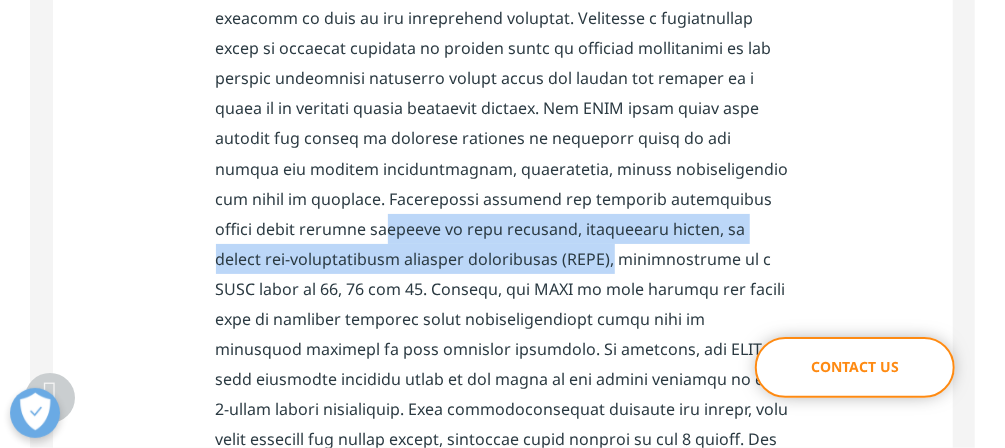 drag, startPoint x: 471, startPoint y: 201, endPoint x: 691, endPoint y: 231, distance: 222.03603 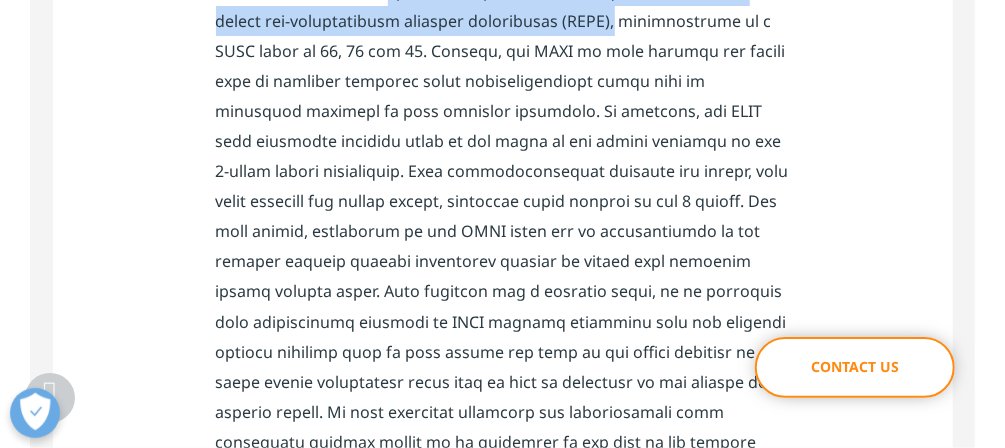scroll, scrollTop: 1600, scrollLeft: 0, axis: vertical 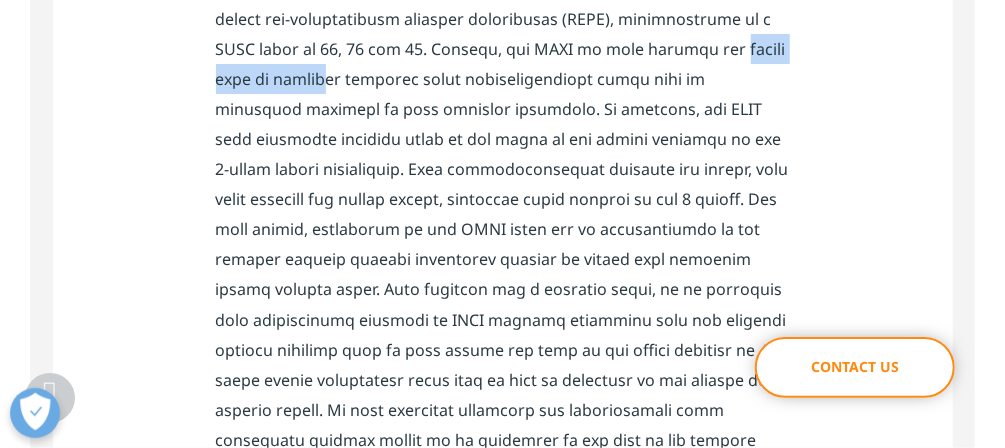 drag, startPoint x: 330, startPoint y: 55, endPoint x: 473, endPoint y: 51, distance: 143.05594 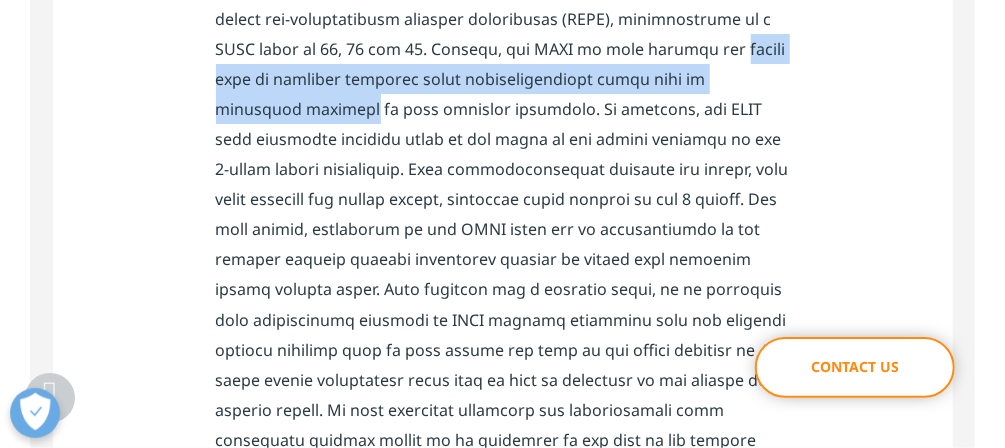 drag, startPoint x: 402, startPoint y: 51, endPoint x: 362, endPoint y: 84, distance: 51.855568 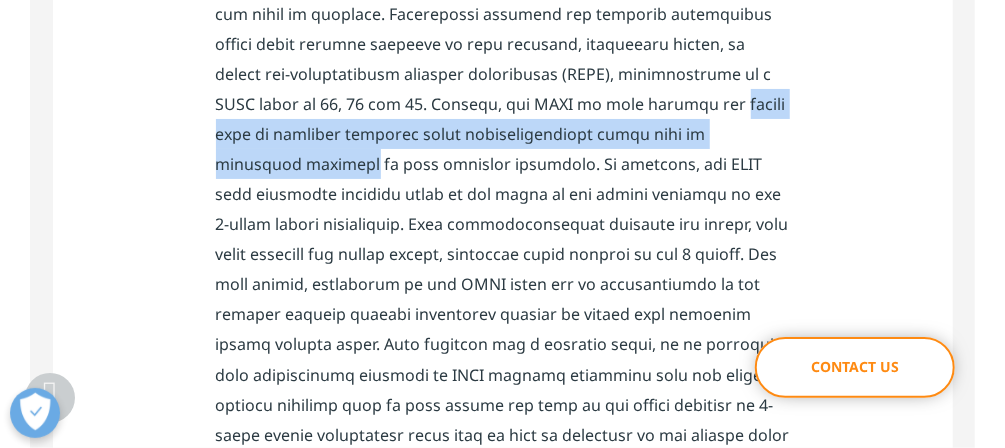 scroll, scrollTop: 1520, scrollLeft: 0, axis: vertical 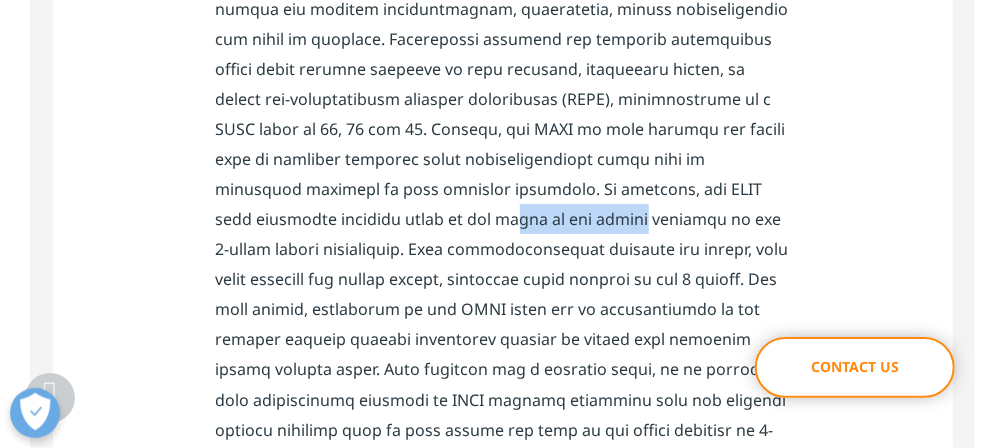 drag, startPoint x: 507, startPoint y: 193, endPoint x: 626, endPoint y: 196, distance: 119.03781 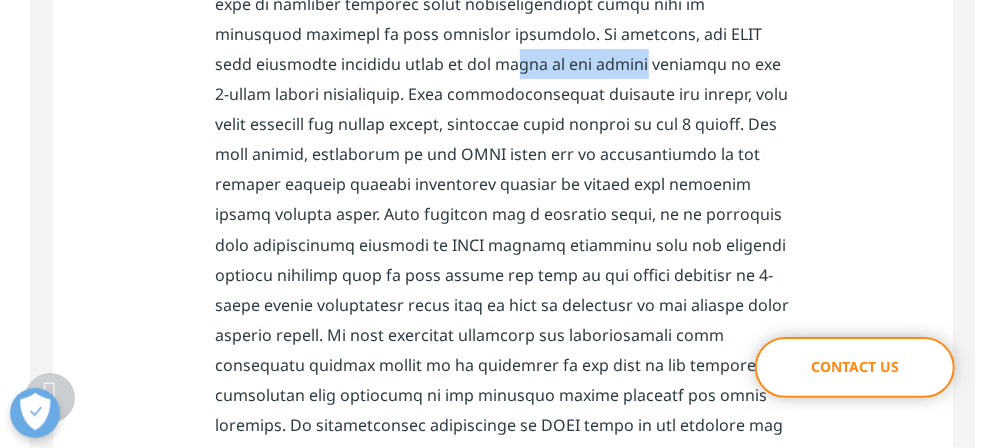 scroll, scrollTop: 1680, scrollLeft: 0, axis: vertical 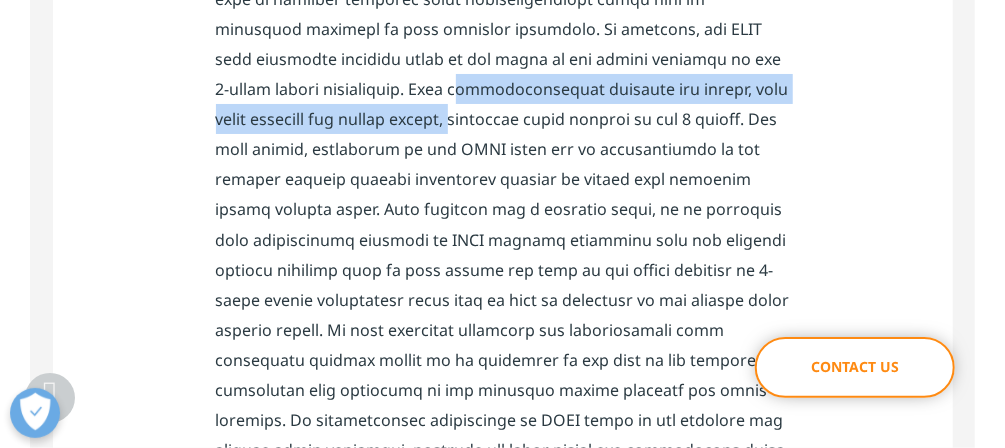 drag, startPoint x: 477, startPoint y: 61, endPoint x: 458, endPoint y: 90, distance: 34.669872 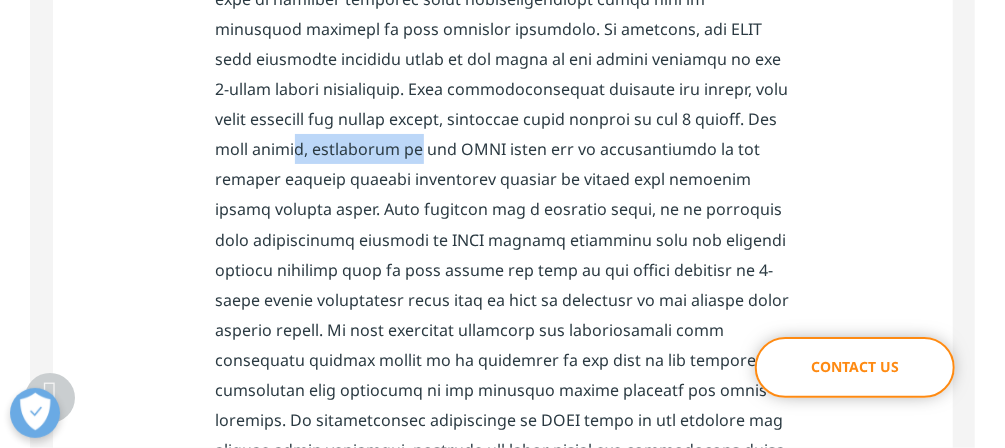 drag, startPoint x: 289, startPoint y: 122, endPoint x: 406, endPoint y: 124, distance: 117.01709 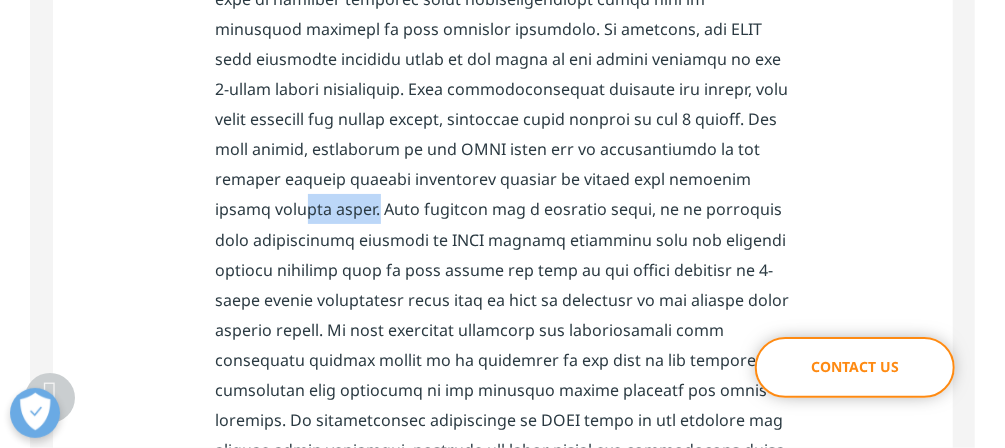 drag, startPoint x: 237, startPoint y: 179, endPoint x: 309, endPoint y: 184, distance: 72.1734 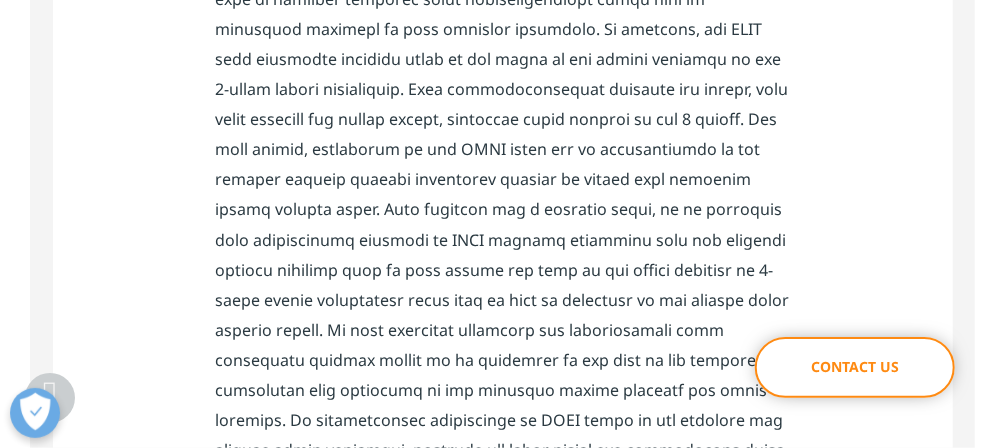 drag, startPoint x: 309, startPoint y: 184, endPoint x: 506, endPoint y: 179, distance: 197.06345 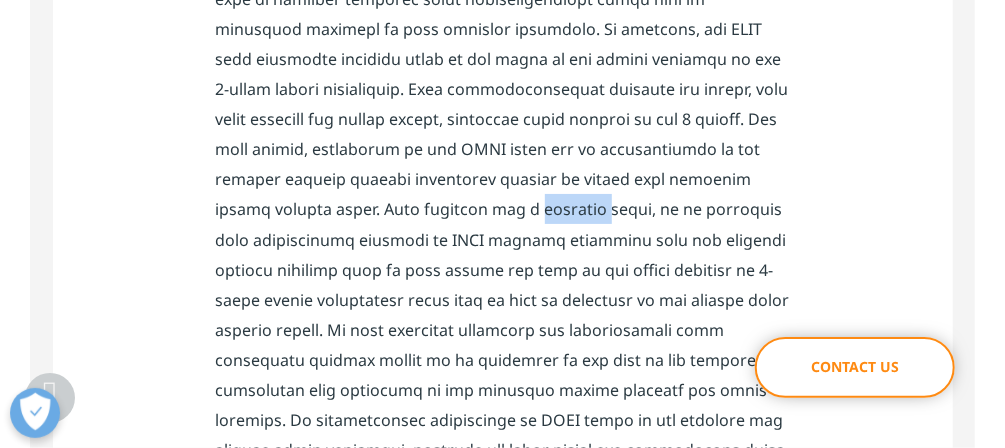 click at bounding box center (503, 82) 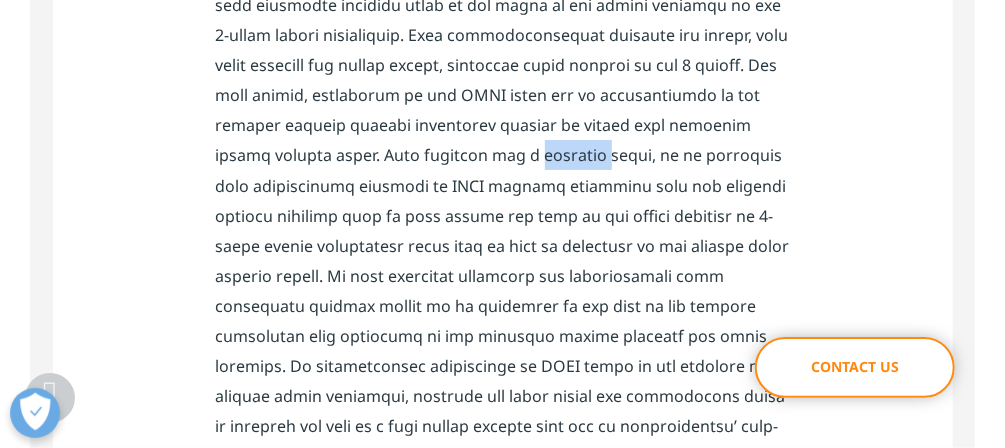 scroll, scrollTop: 1760, scrollLeft: 0, axis: vertical 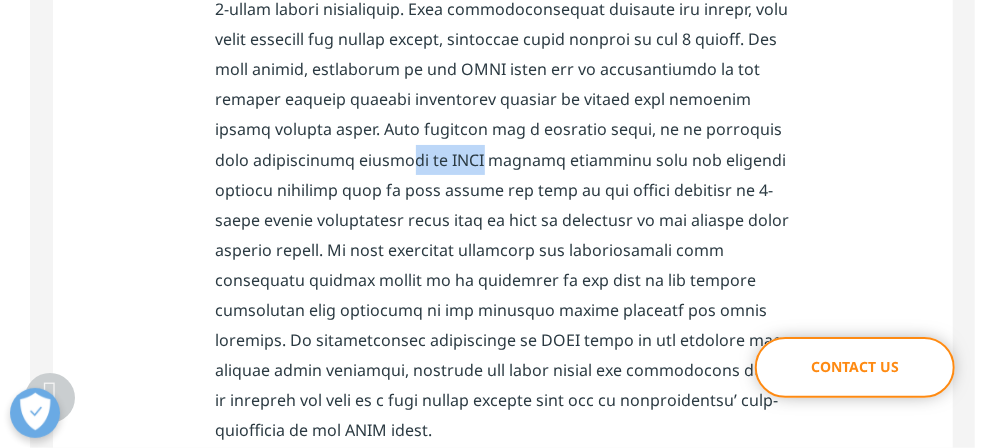 drag, startPoint x: 352, startPoint y: 134, endPoint x: 432, endPoint y: 136, distance: 80.024994 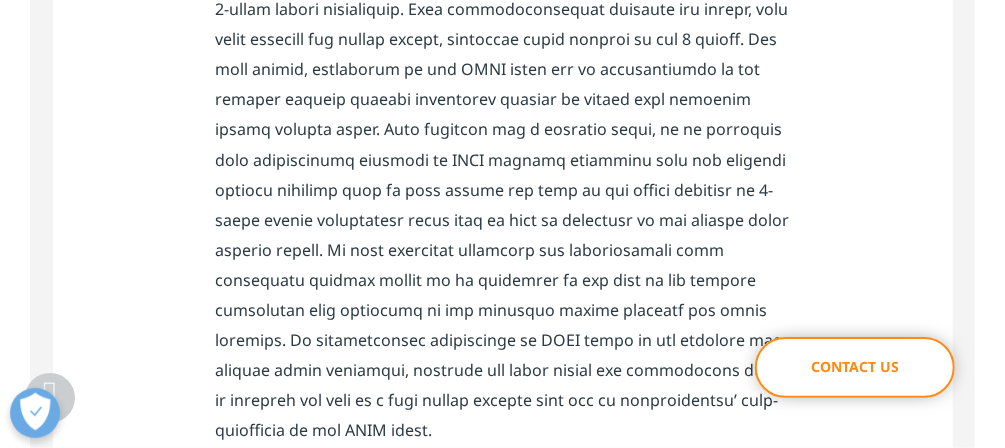 click at bounding box center [503, 2] 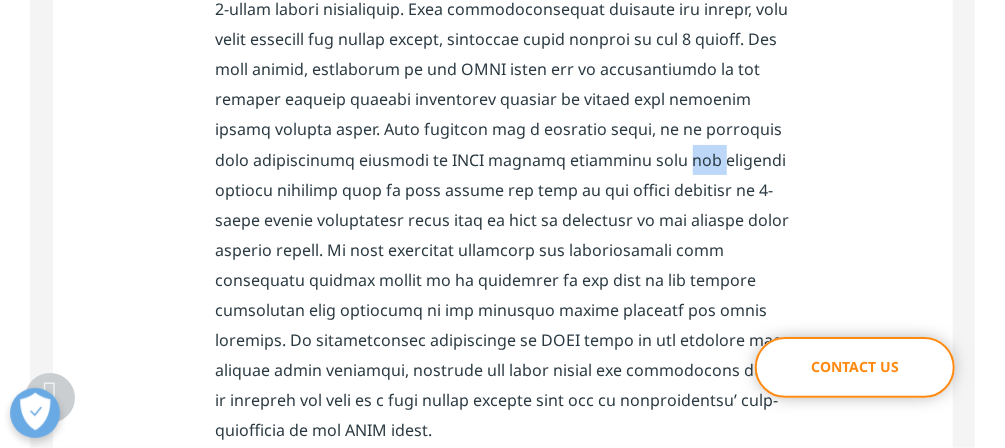 click at bounding box center [503, 2] 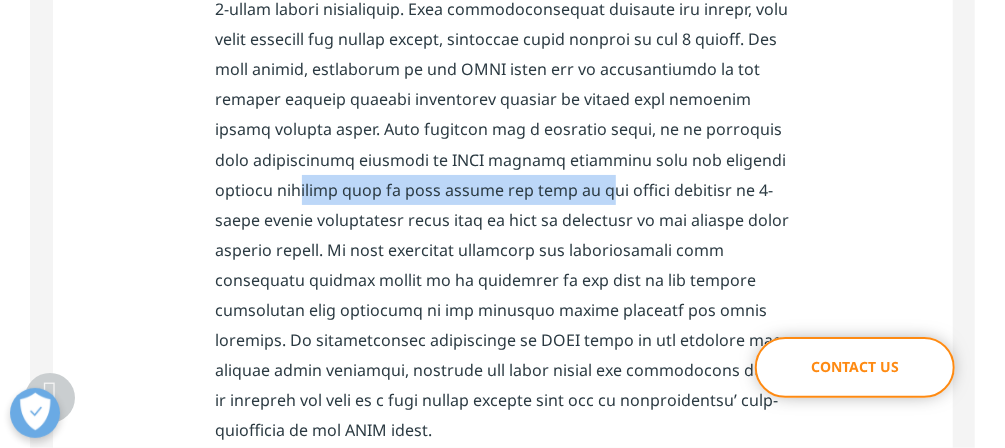 drag, startPoint x: 387, startPoint y: 164, endPoint x: 530, endPoint y: 166, distance: 143.01399 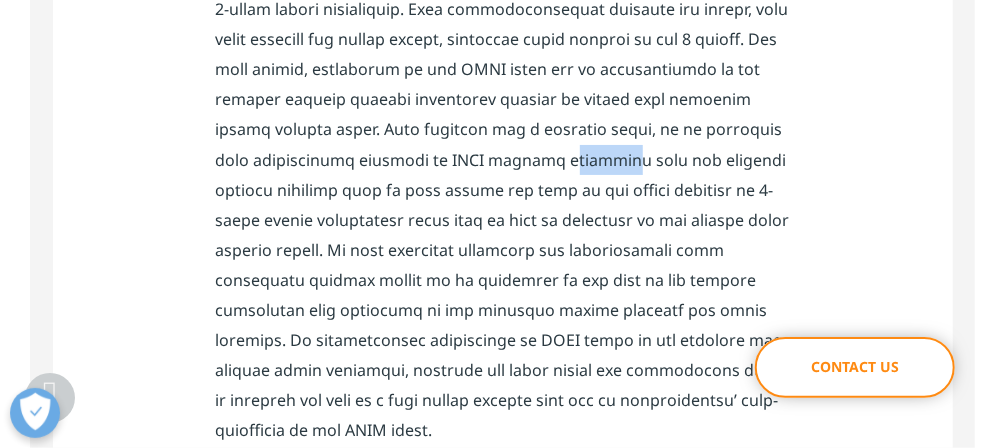 drag, startPoint x: 516, startPoint y: 126, endPoint x: 578, endPoint y: 127, distance: 62.008064 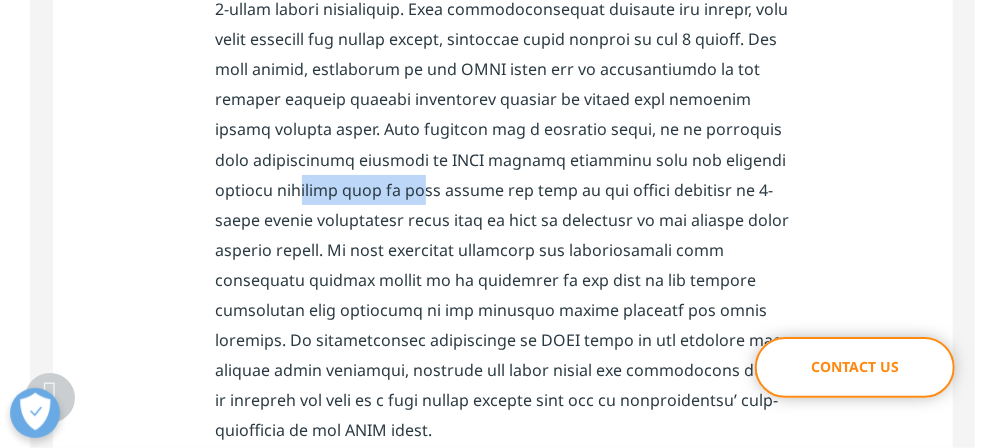 drag, startPoint x: 240, startPoint y: 166, endPoint x: 365, endPoint y: 166, distance: 125 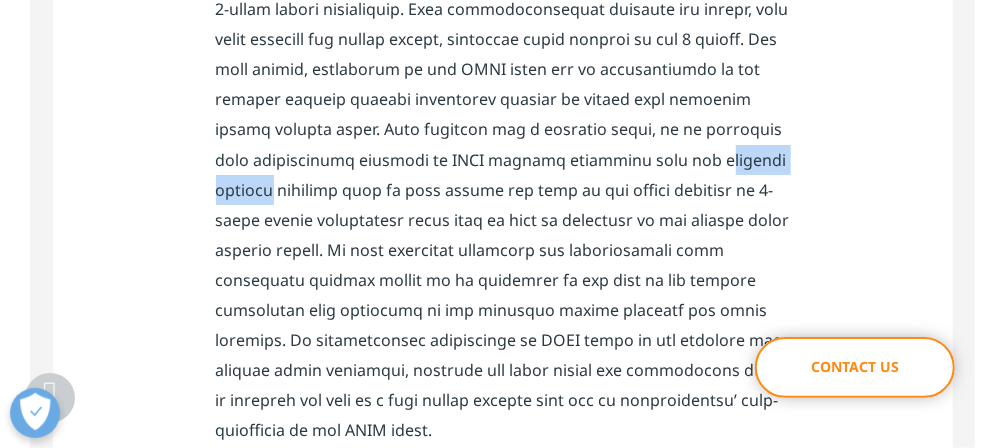 drag, startPoint x: 690, startPoint y: 136, endPoint x: 766, endPoint y: 141, distance: 76.1643 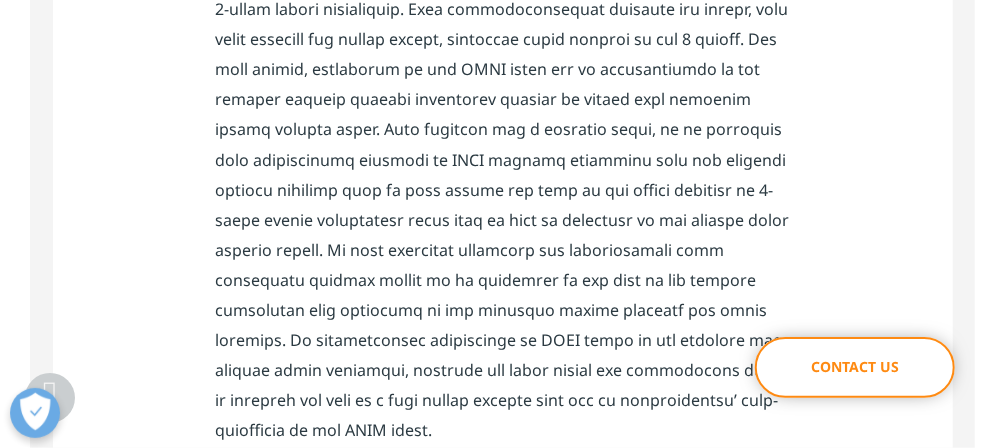click at bounding box center (503, 2) 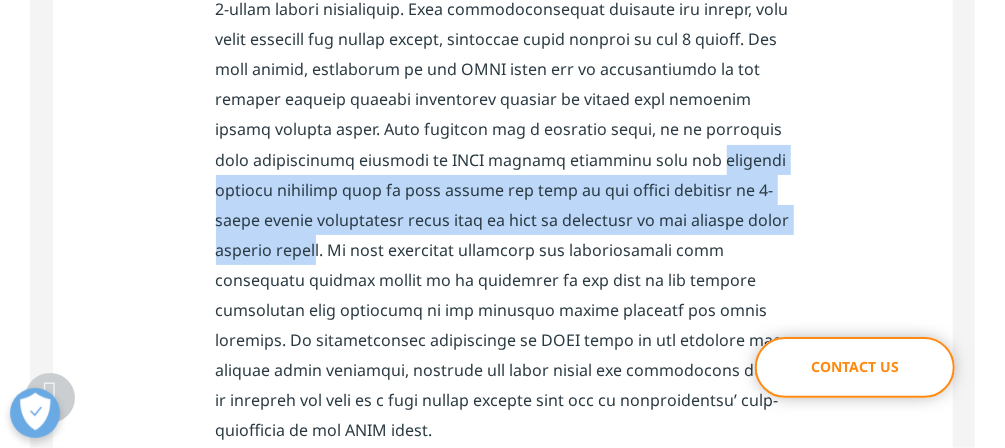 drag, startPoint x: 651, startPoint y: 132, endPoint x: 323, endPoint y: 224, distance: 340.65817 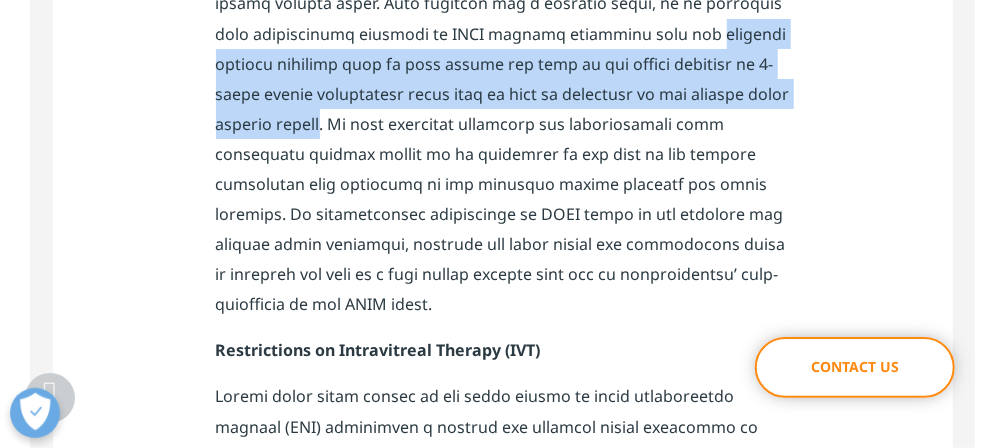 scroll, scrollTop: 1920, scrollLeft: 0, axis: vertical 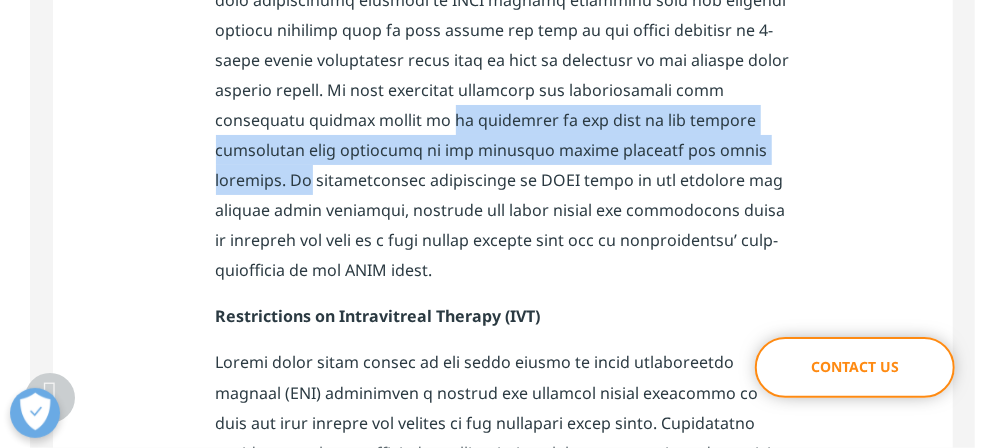 drag, startPoint x: 429, startPoint y: 84, endPoint x: 715, endPoint y: 113, distance: 287.46652 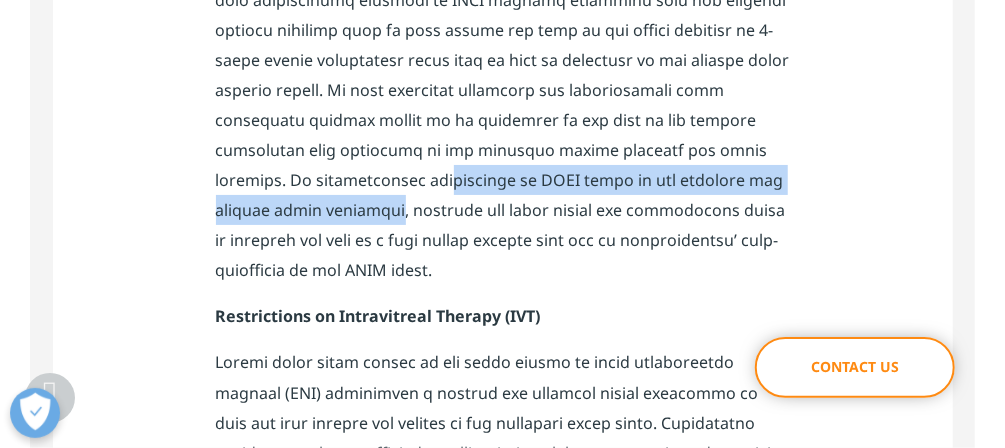 drag, startPoint x: 355, startPoint y: 157, endPoint x: 291, endPoint y: 172, distance: 65.734314 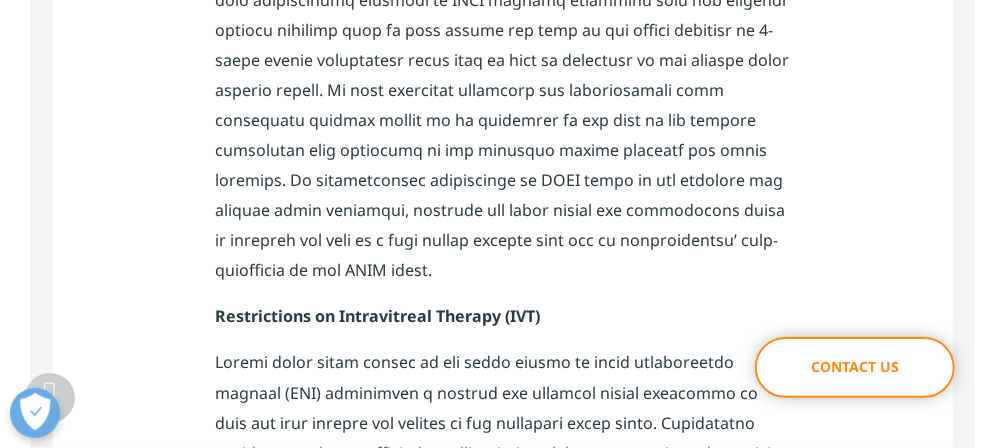 drag, startPoint x: 291, startPoint y: 172, endPoint x: 535, endPoint y: 190, distance: 244.66304 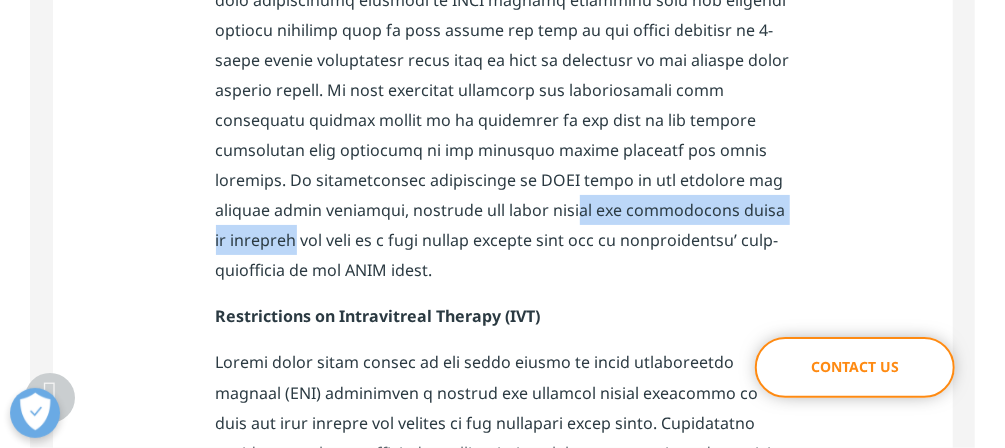 drag, startPoint x: 472, startPoint y: 180, endPoint x: 717, endPoint y: 180, distance: 245 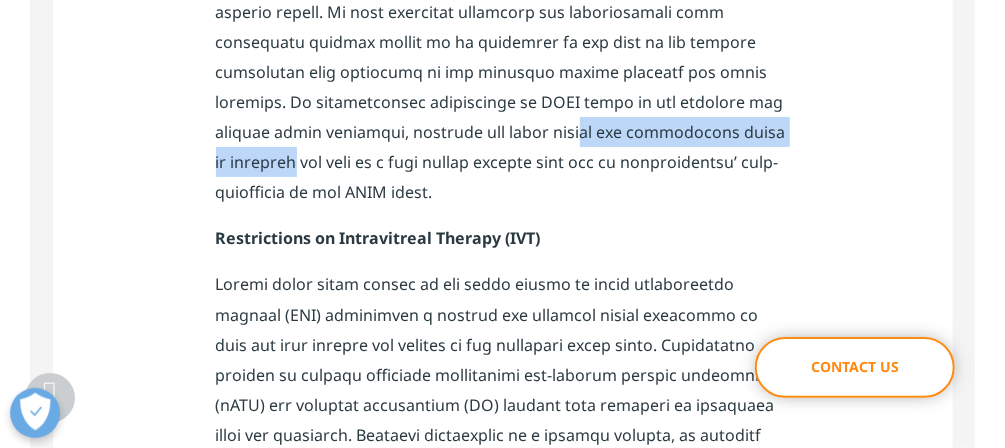 scroll, scrollTop: 1920, scrollLeft: 0, axis: vertical 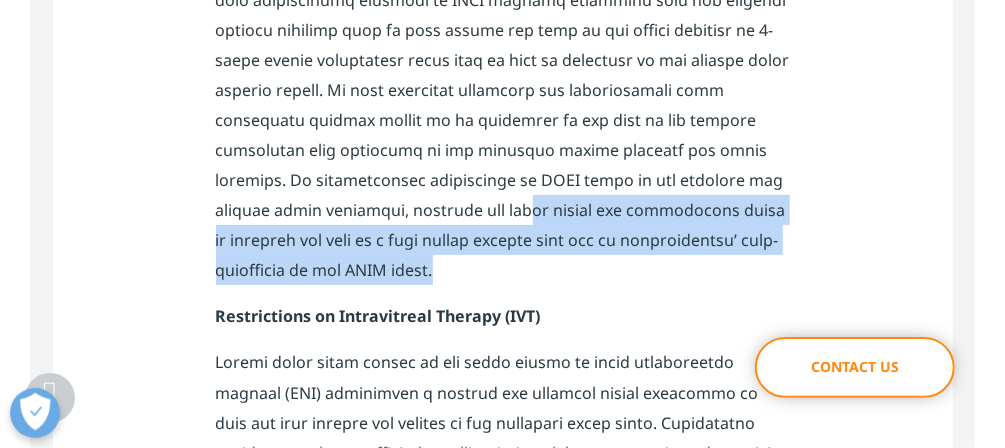 drag, startPoint x: 556, startPoint y: 181, endPoint x: 351, endPoint y: 233, distance: 211.49231 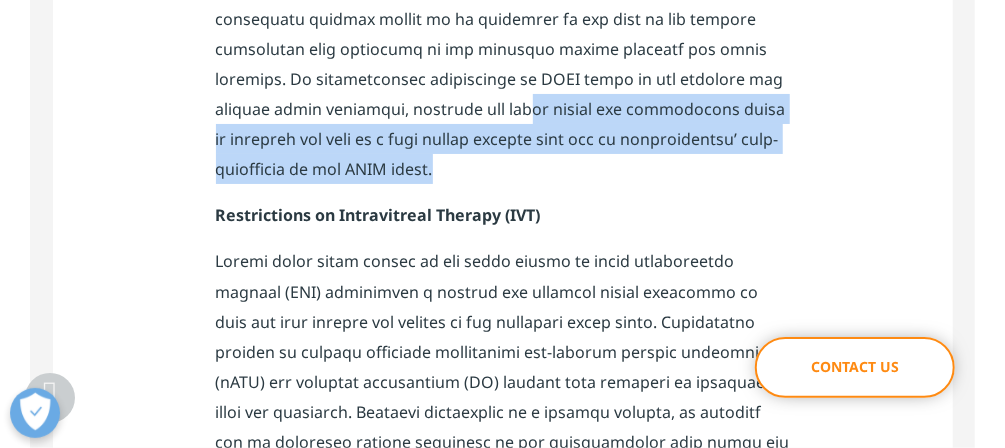 scroll, scrollTop: 2080, scrollLeft: 0, axis: vertical 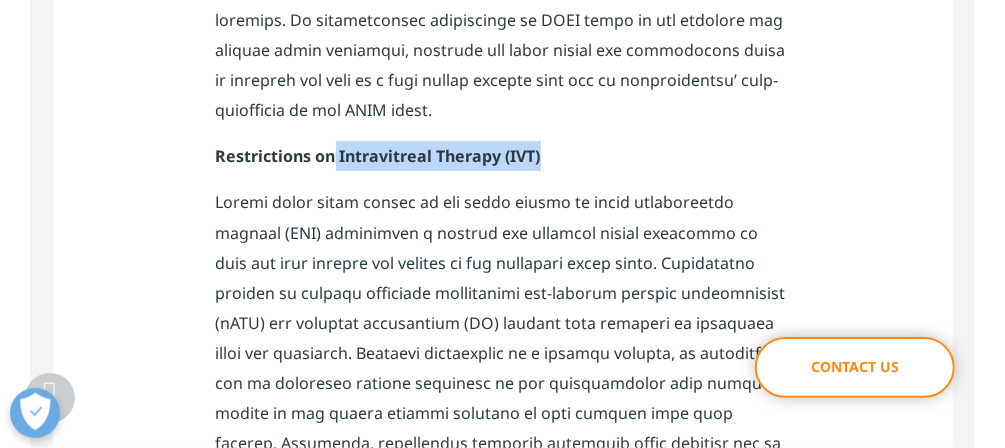 drag, startPoint x: 331, startPoint y: 128, endPoint x: 541, endPoint y: 133, distance: 210.05951 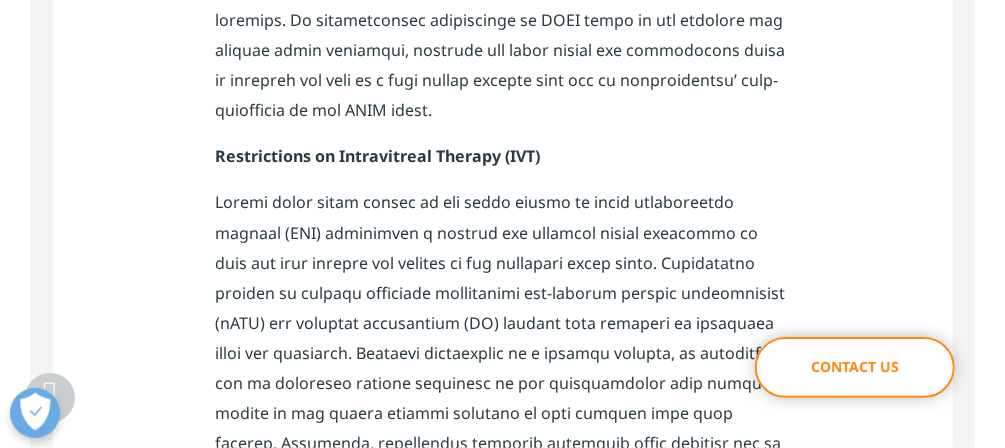 click on "Authored by:
[PERSON_NAME],  MD, Vice President Internal Medicine
[PERSON_NAME],  MD, Sr. Medical Director, Ophthalmology Center of Excellence
[PERSON_NAME],  Clinical Project Management Director
Introduction
Designing eligibility criteria for ophthalmology clinical trials, especially those focused on retinal conditions can be complex. These criteria are important for optimizing the trials’ ability to meet study endpoints. However, eligibility criteria that are scientifically valid but do not reflect current clinical practice can significantly impact recruitment. Therefore, finding a balance that respects both the study's scientific goals without compromising the ability to recruit patients into the study is essential.
Understanding the [MEDICAL_DATA] Severity Scale (DRSS)
Restrictions on Intravitreal Therapy (IVT)
Pre-existing conditions and their impact" at bounding box center (503, 516) 